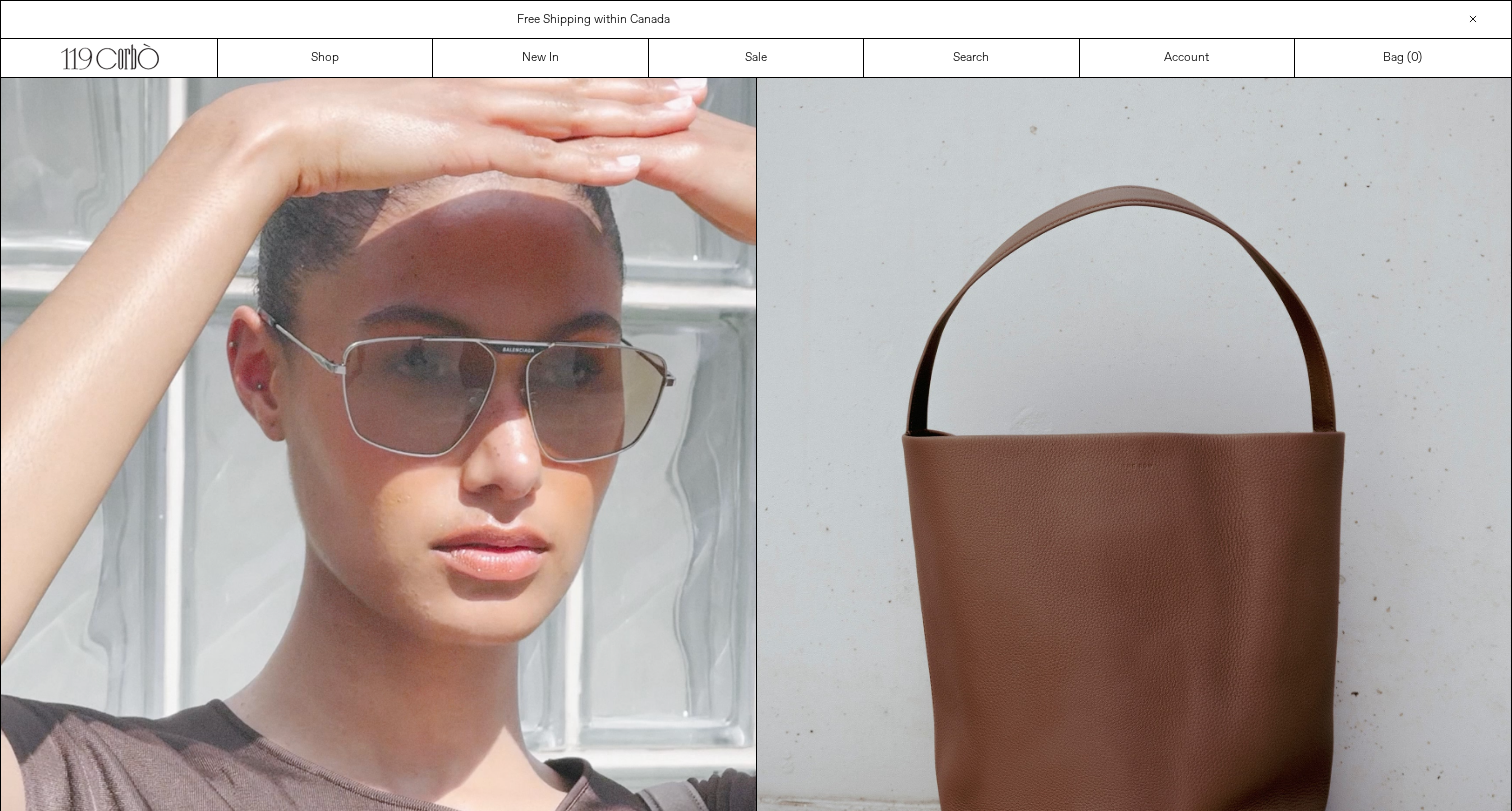 scroll, scrollTop: 0, scrollLeft: 0, axis: both 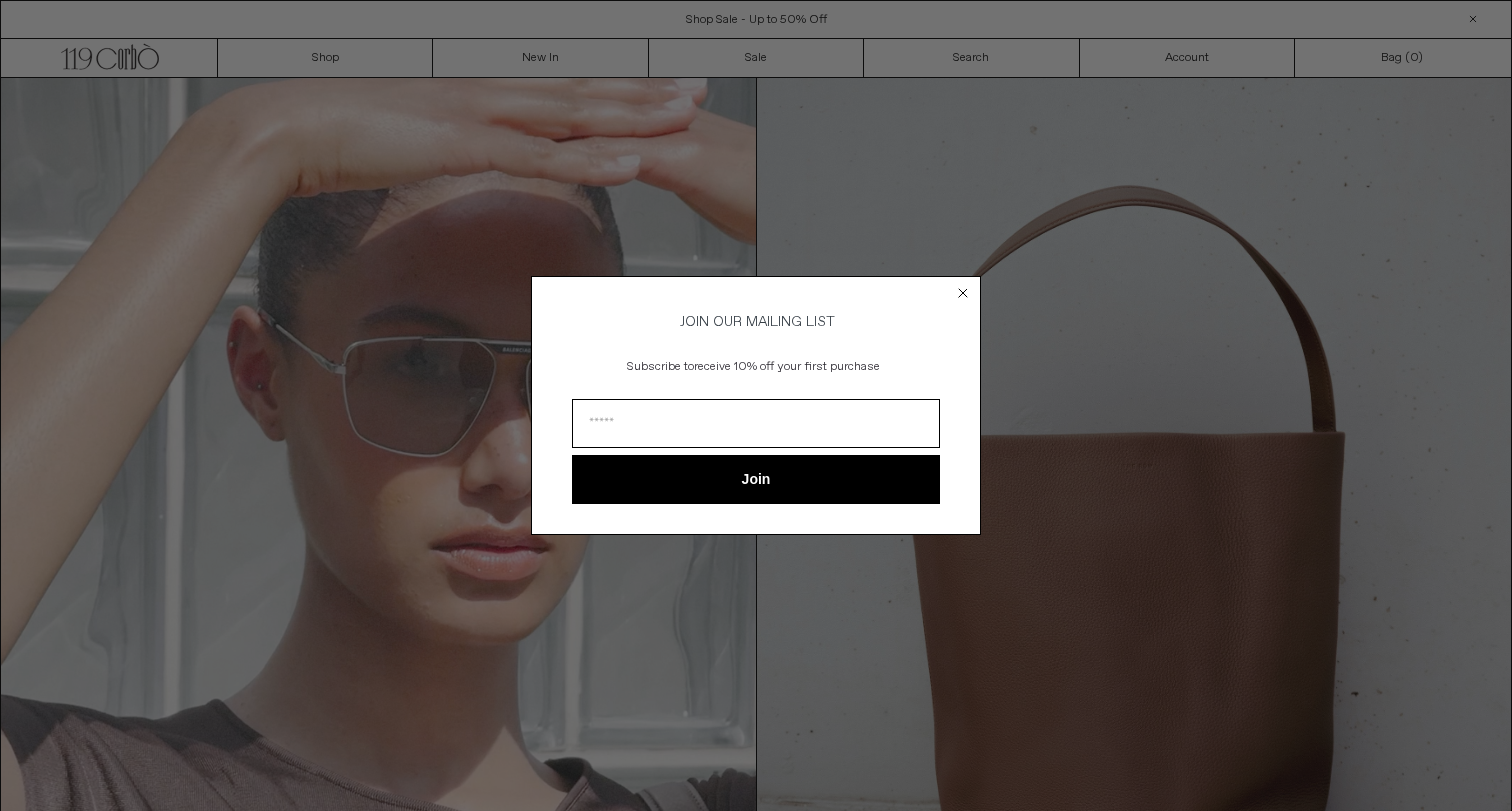 click 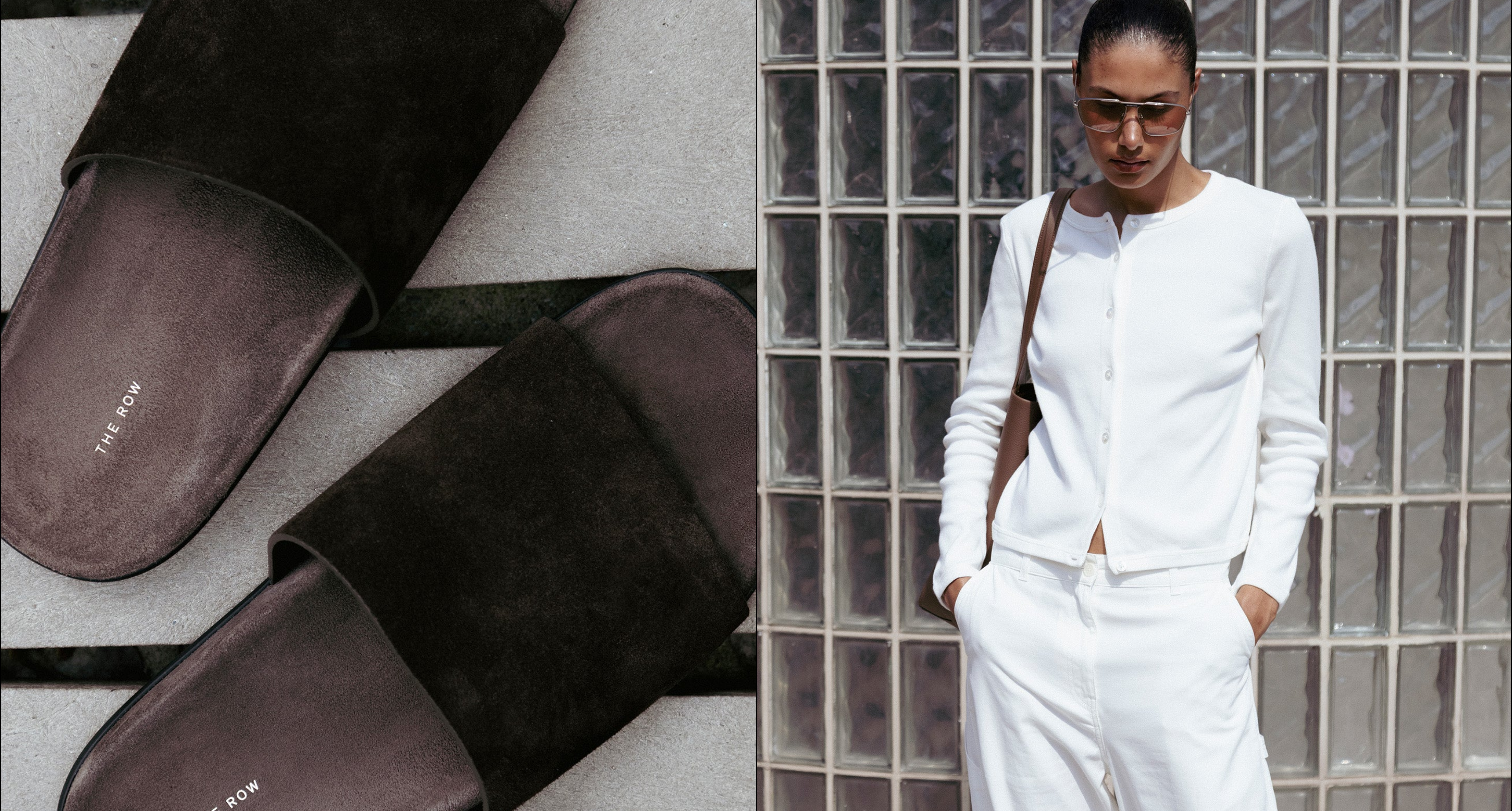 scroll, scrollTop: 2357, scrollLeft: 0, axis: vertical 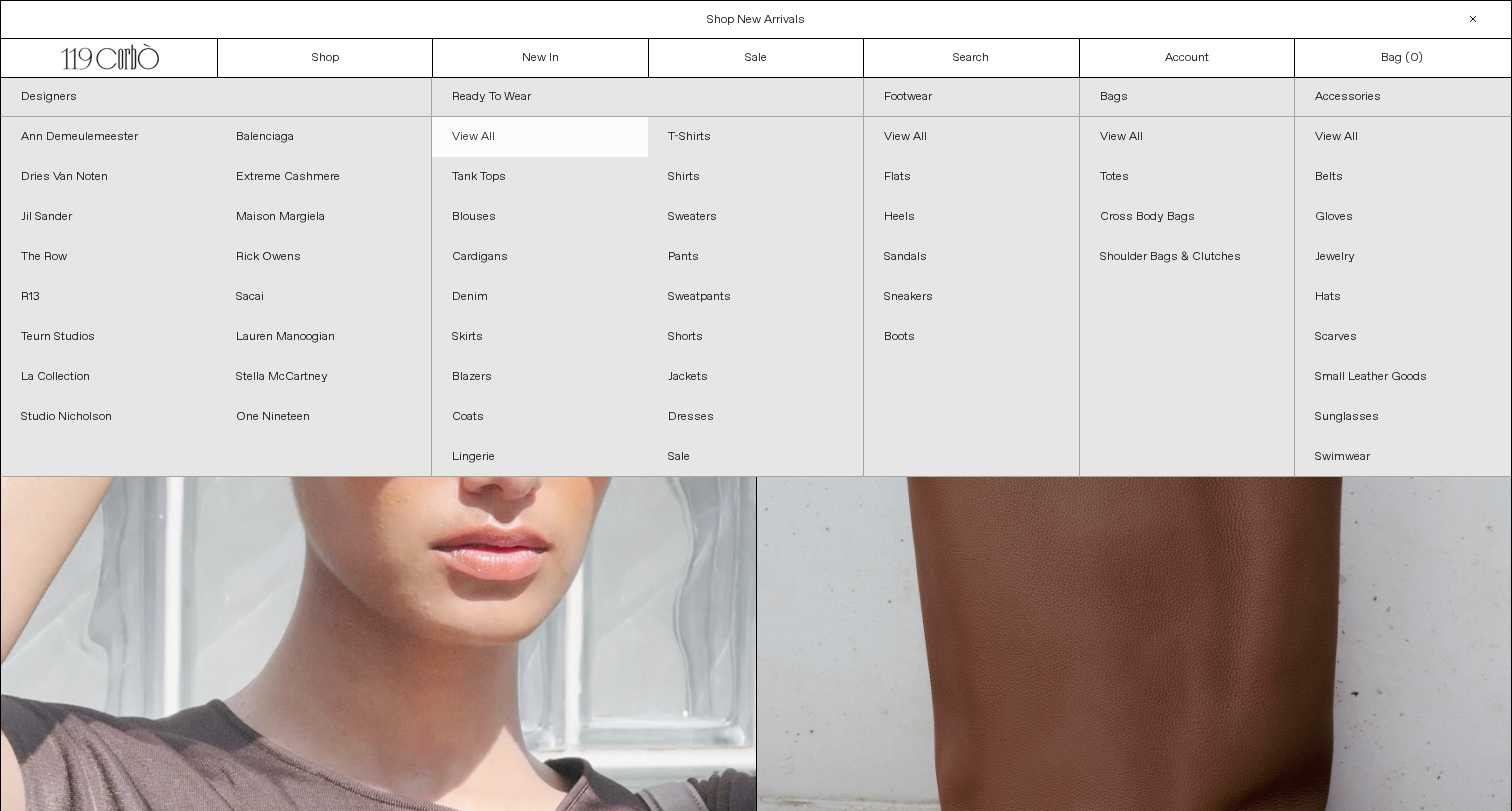 click on "View All" at bounding box center (539, 137) 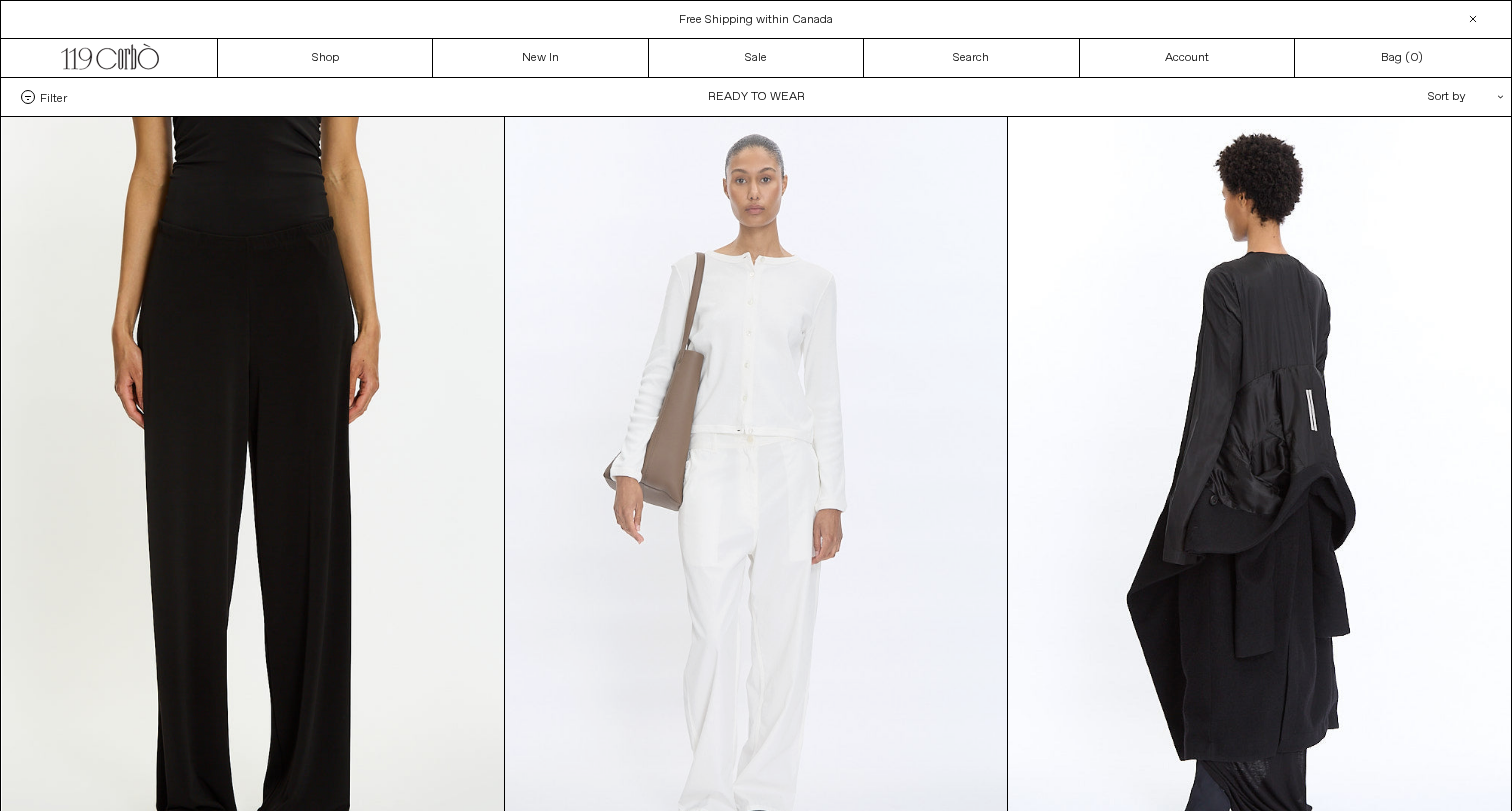 scroll, scrollTop: 0, scrollLeft: 0, axis: both 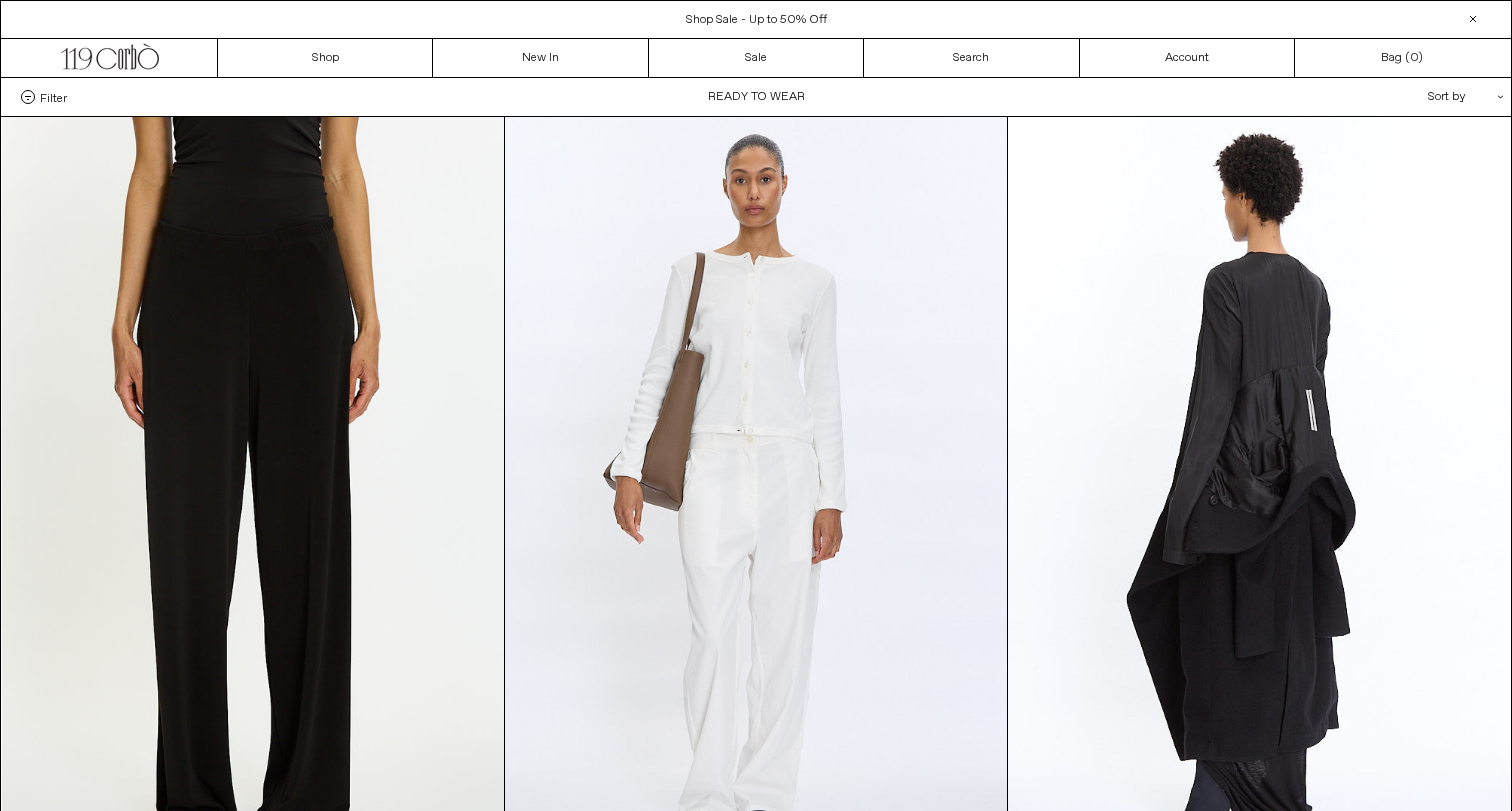 click on "Filter" at bounding box center [44, 97] 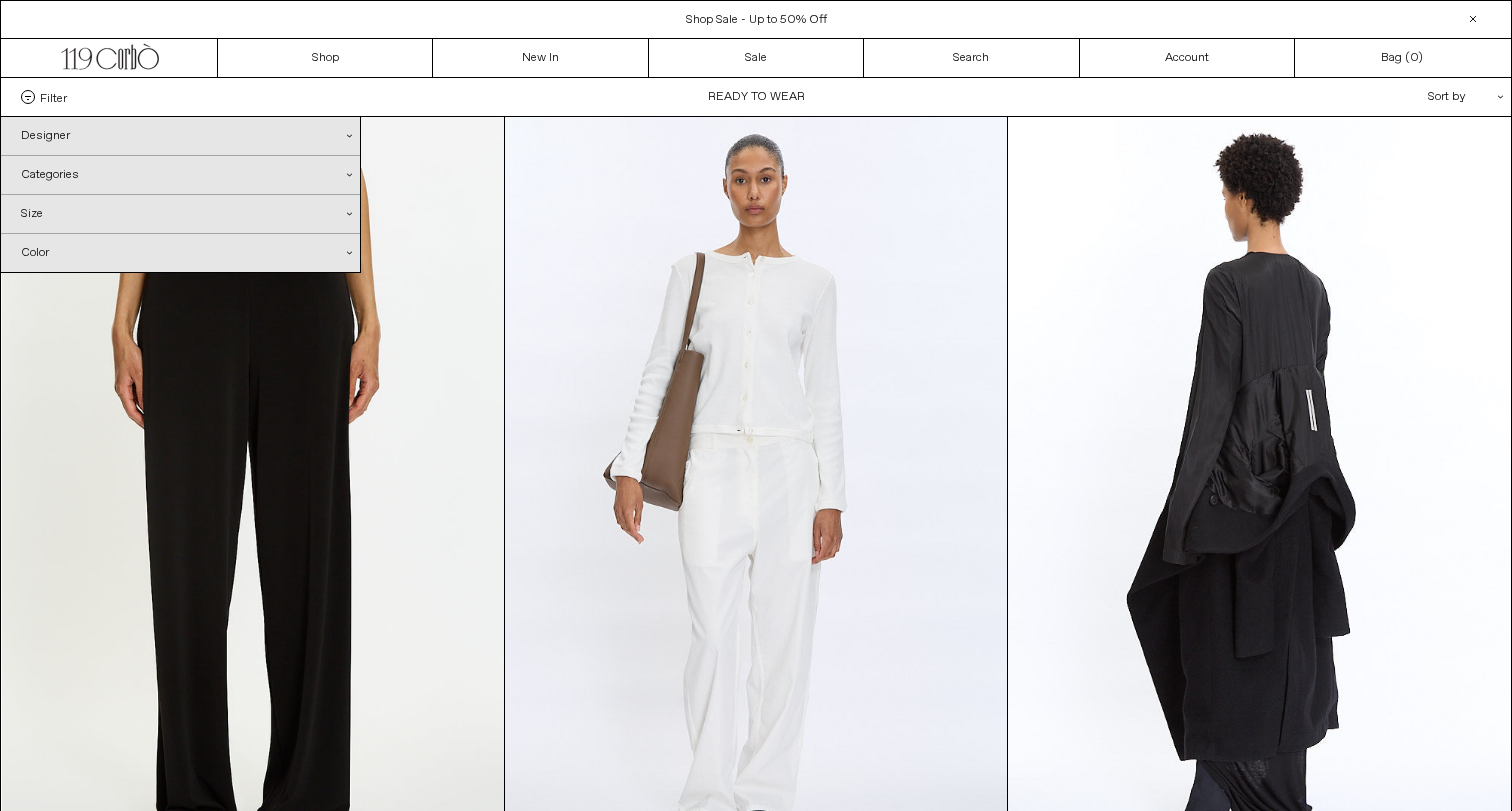 click on "Designer  .cls-1{fill:#231f20}" at bounding box center (180, 136) 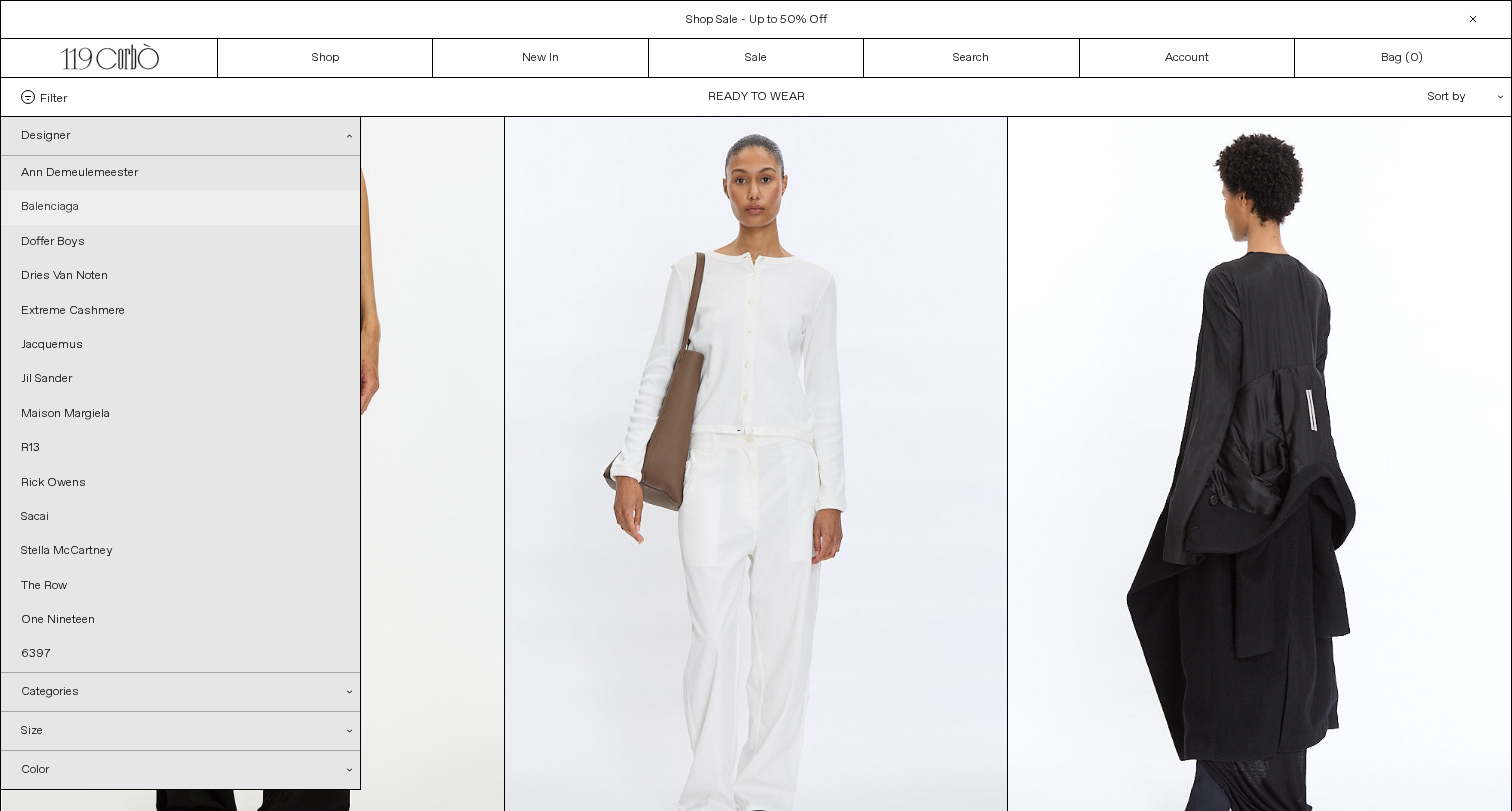 click on "Balenciaga" at bounding box center [180, 207] 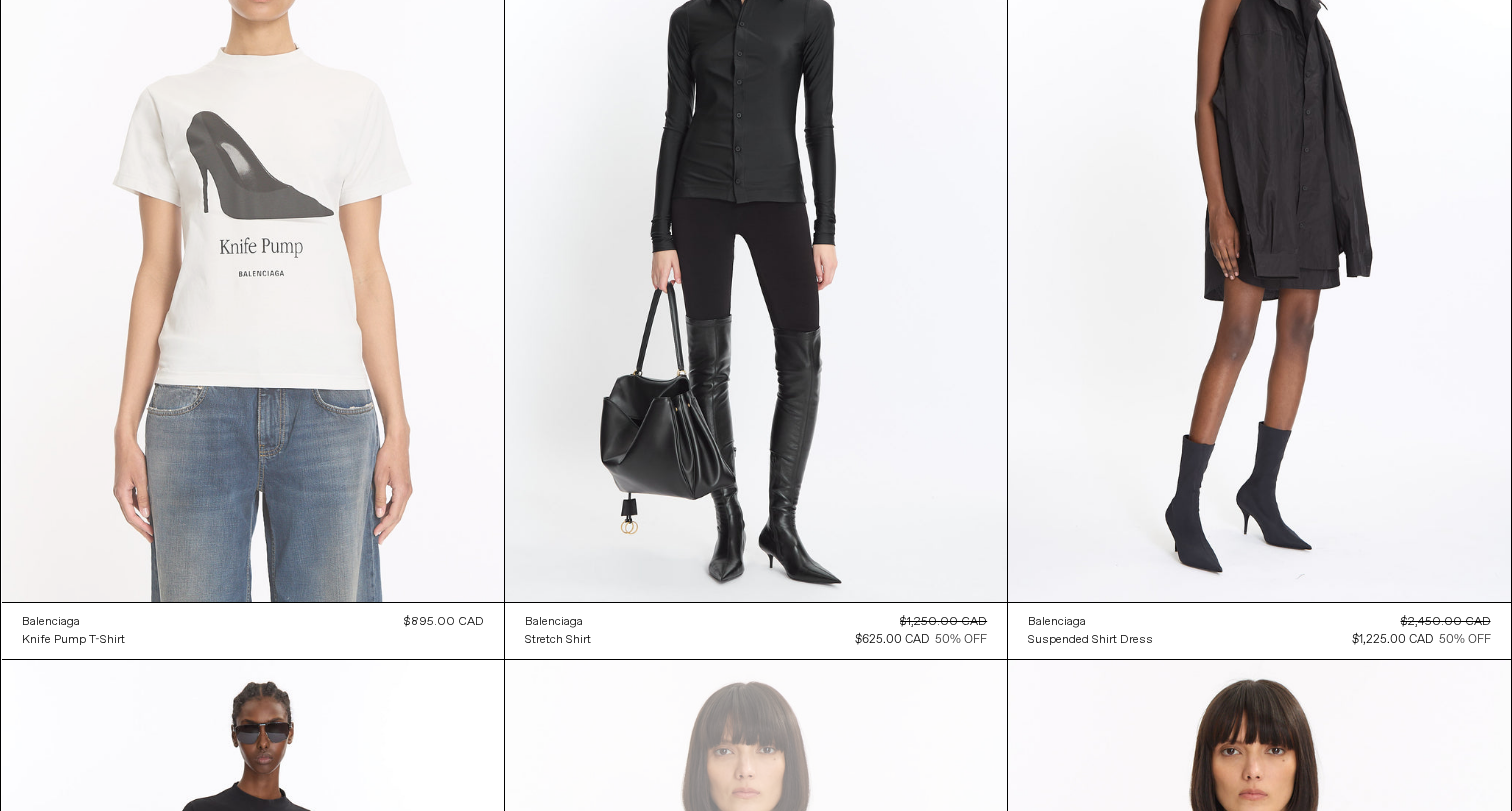 scroll, scrollTop: 1329, scrollLeft: 0, axis: vertical 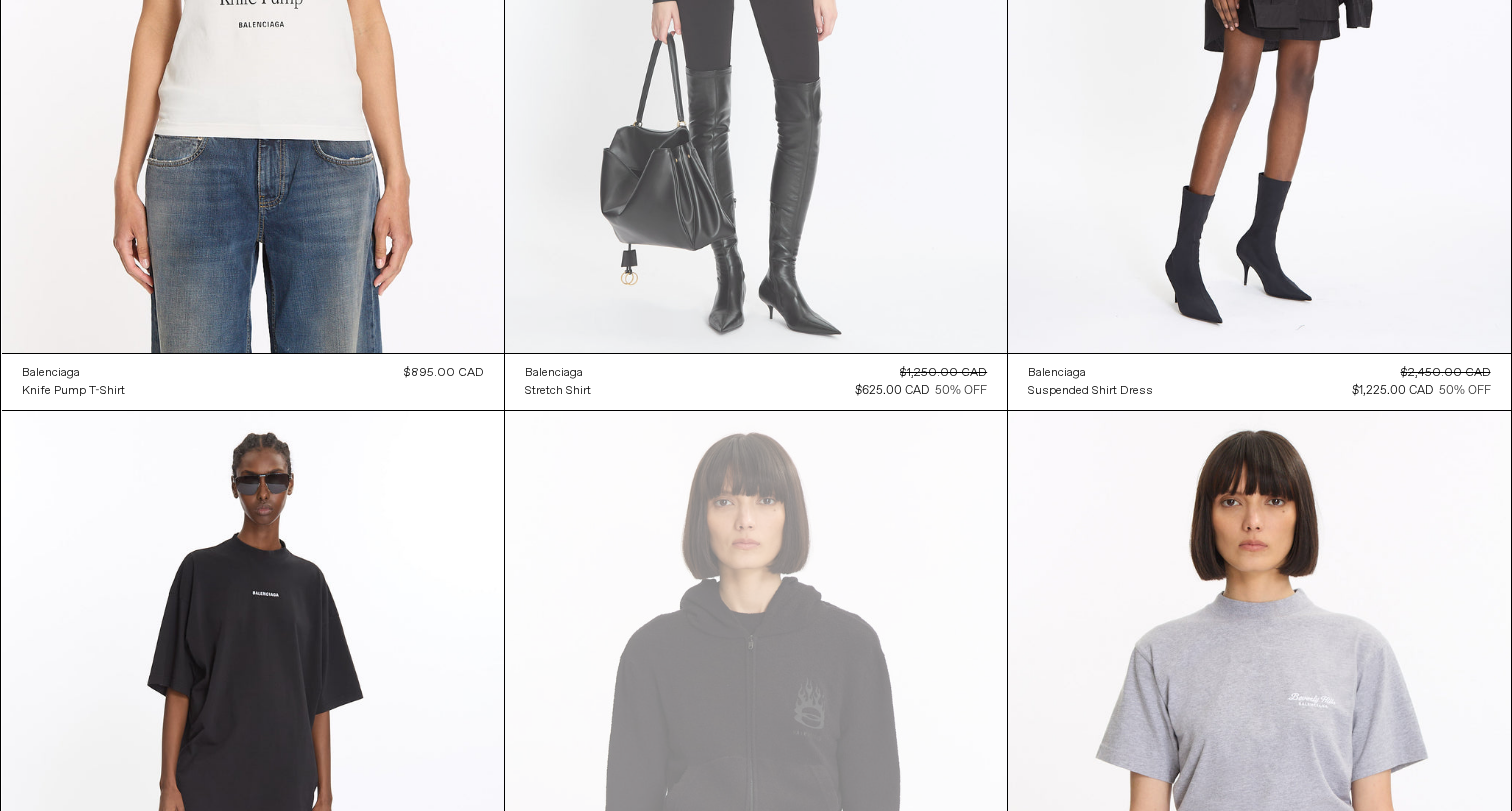 click at bounding box center (756, -24) 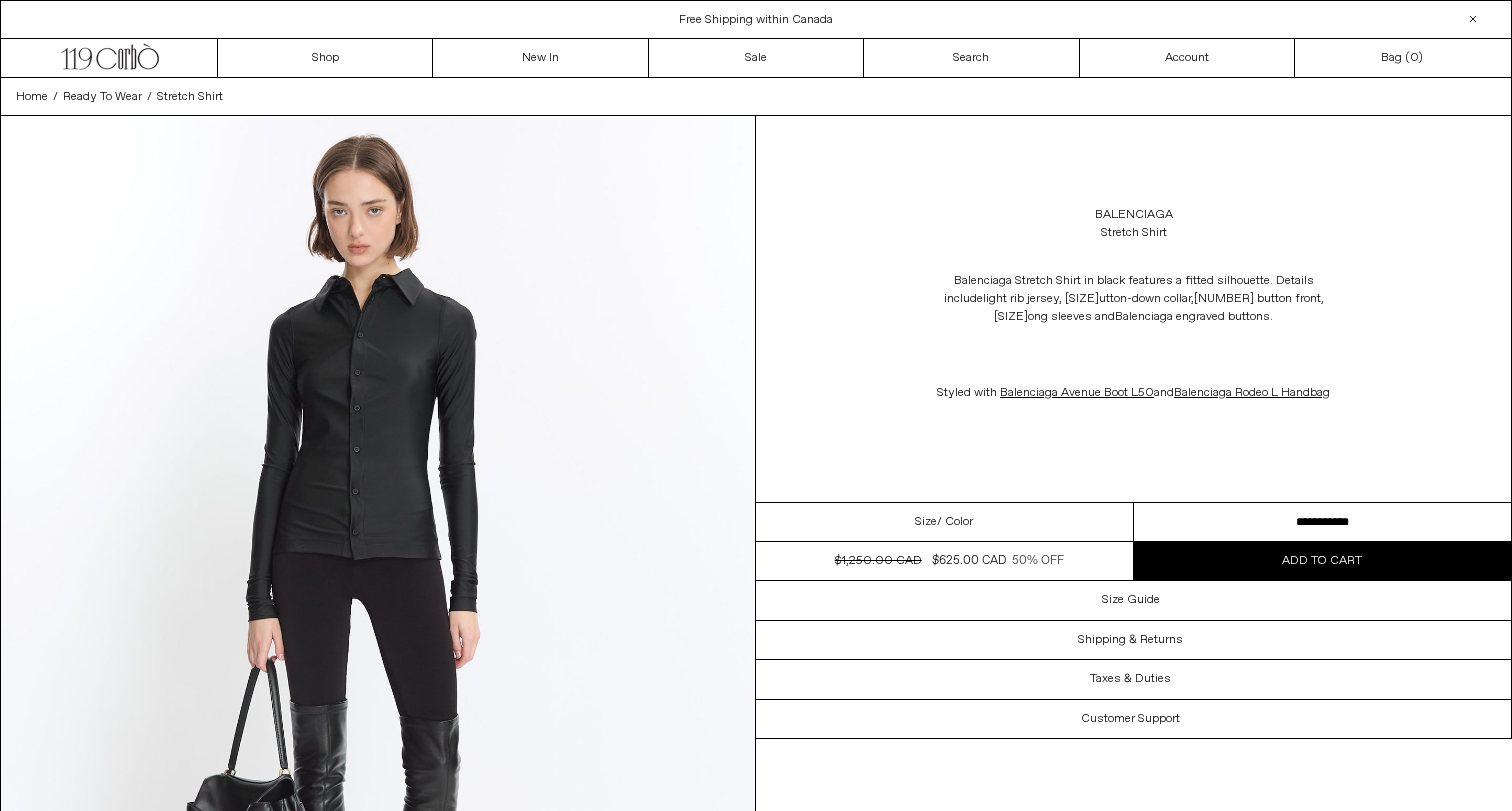 scroll, scrollTop: 0, scrollLeft: 0, axis: both 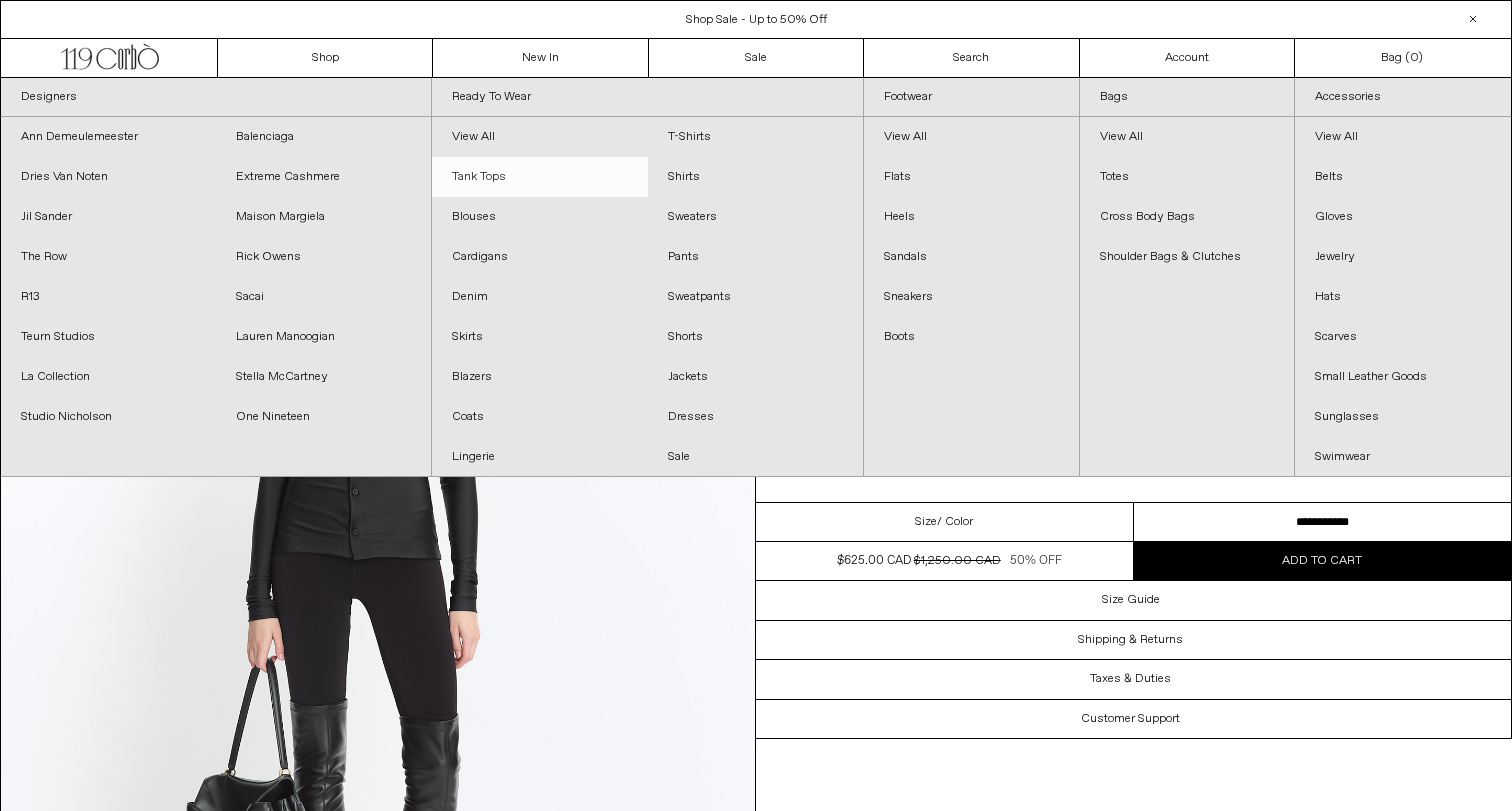 click on "Tank Tops" at bounding box center (539, 177) 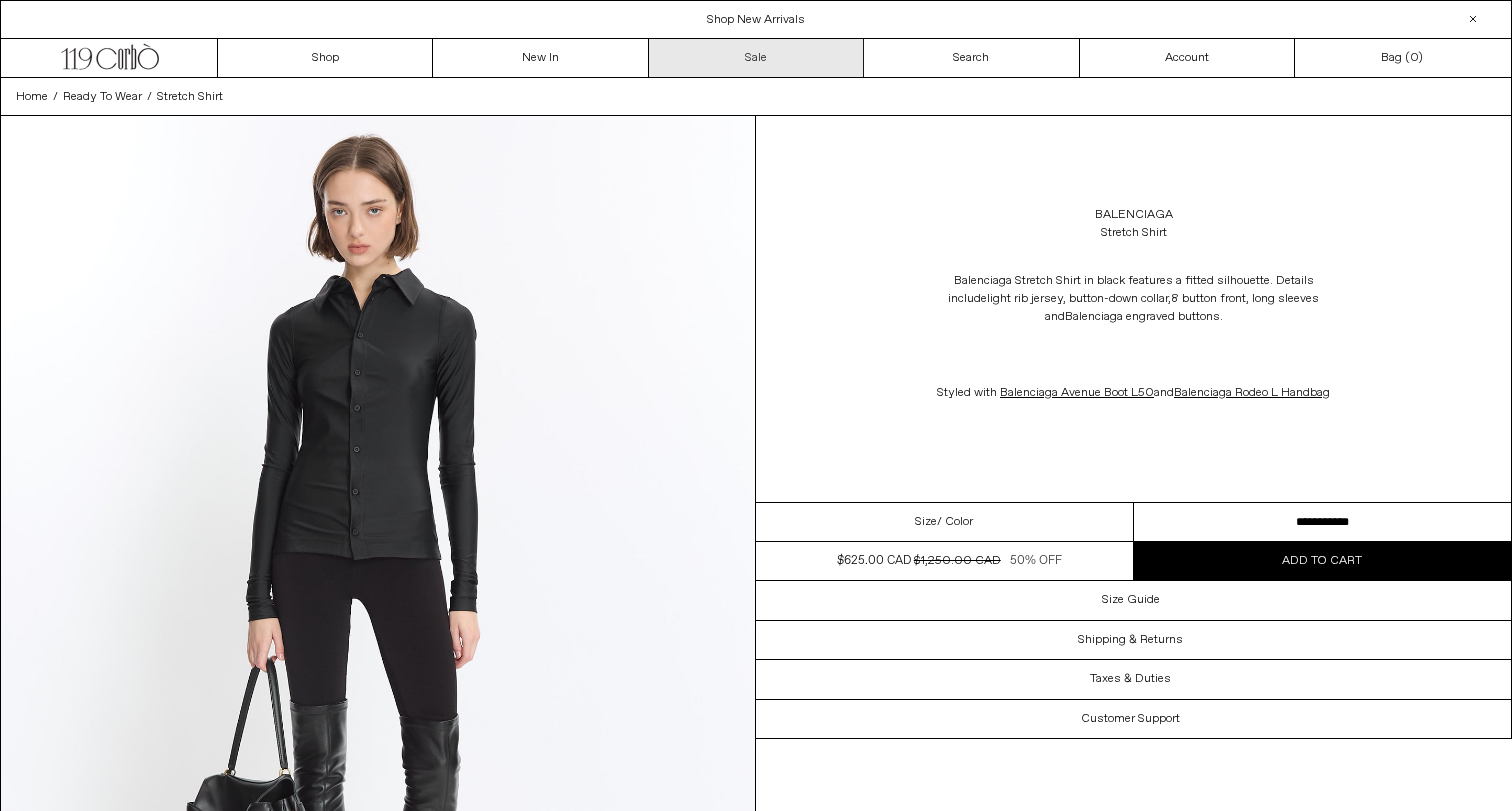click on "Sale" at bounding box center [756, 58] 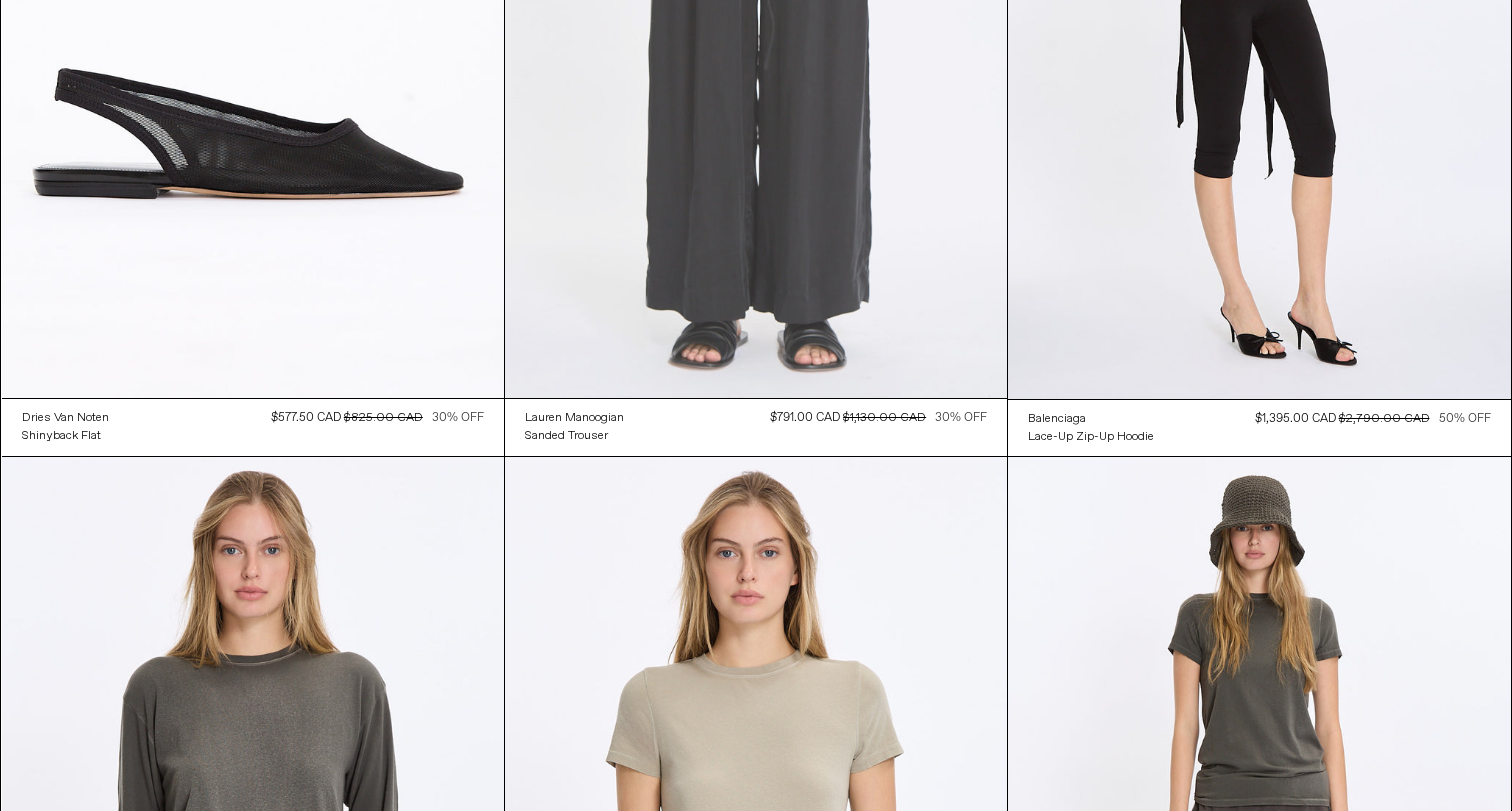 scroll, scrollTop: 473, scrollLeft: 0, axis: vertical 